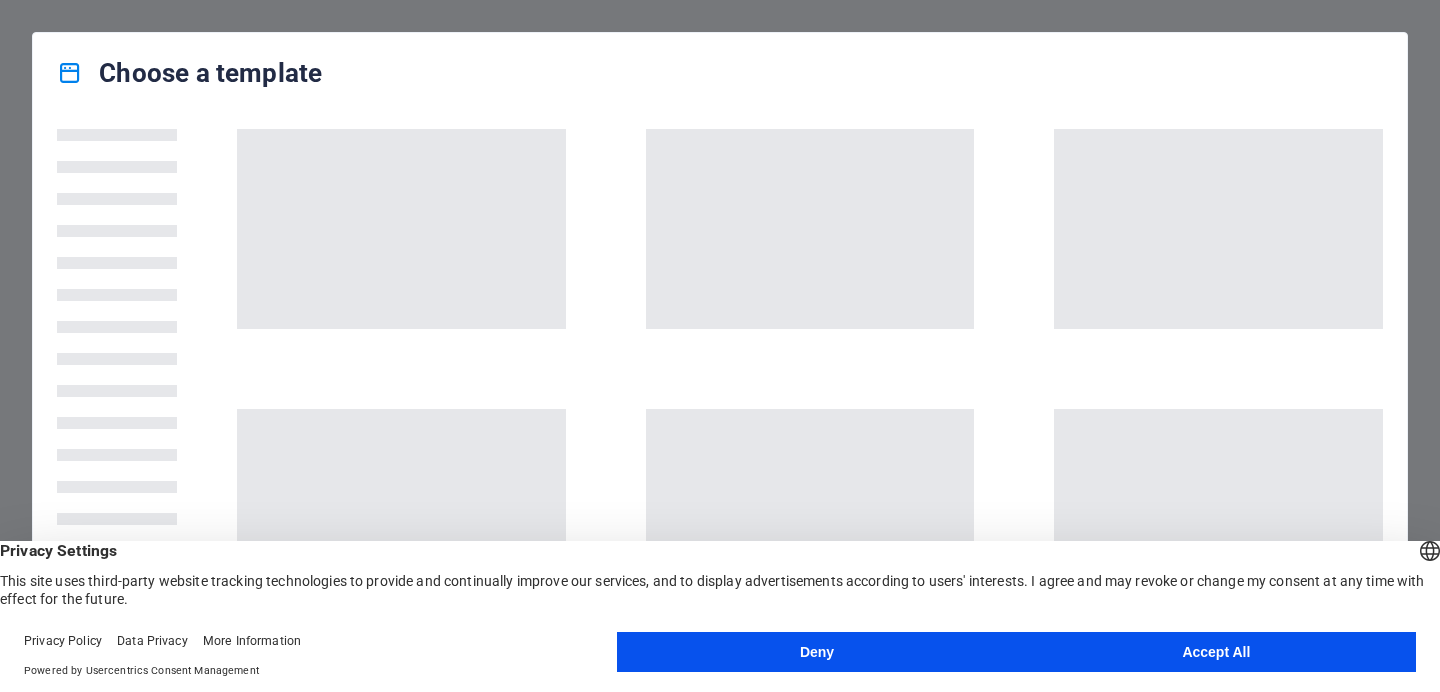 scroll, scrollTop: 0, scrollLeft: 0, axis: both 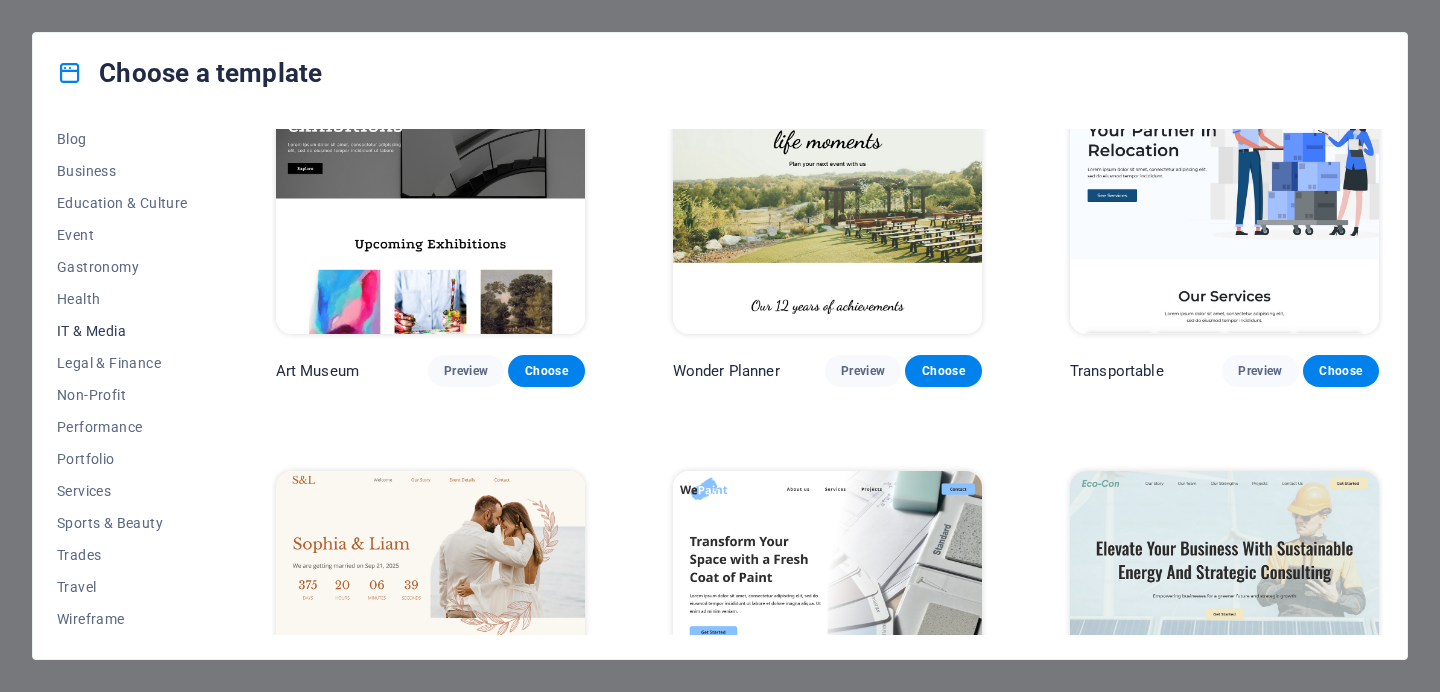 click on "IT & Media" at bounding box center [122, 331] 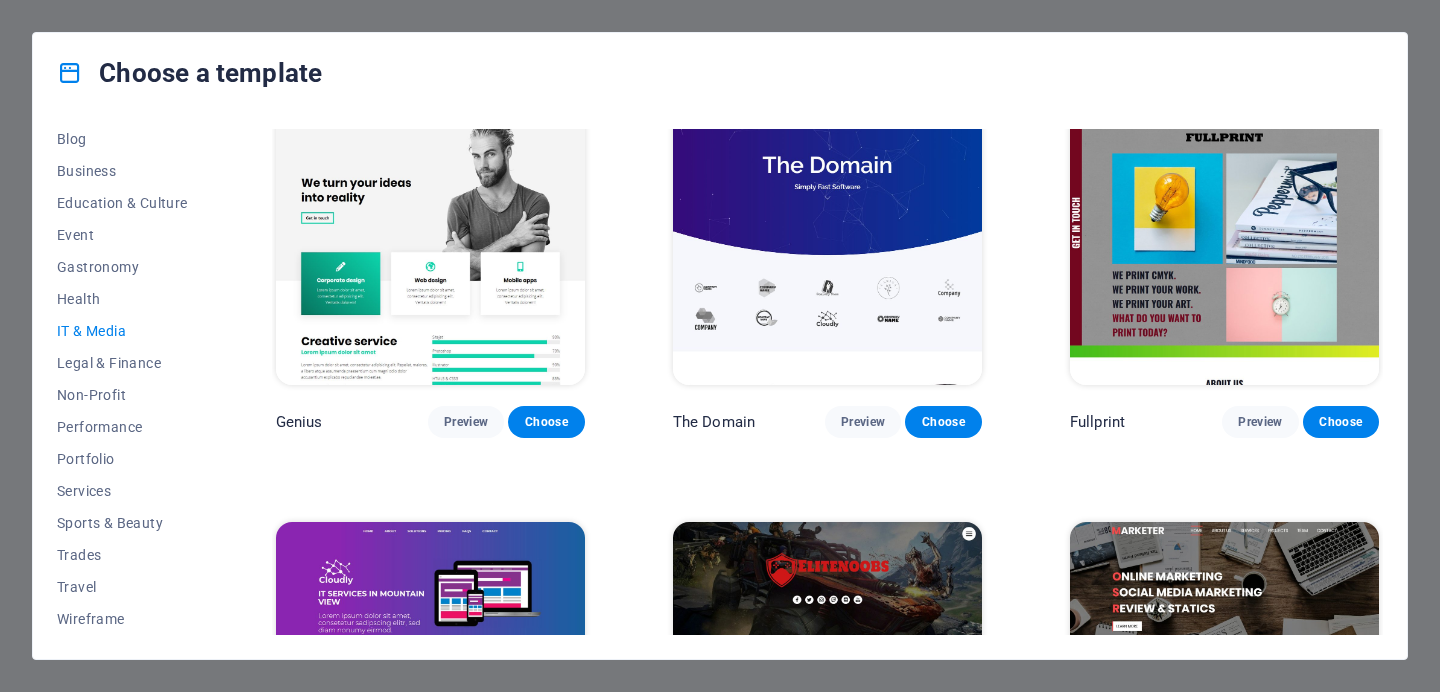 scroll, scrollTop: 1092, scrollLeft: 0, axis: vertical 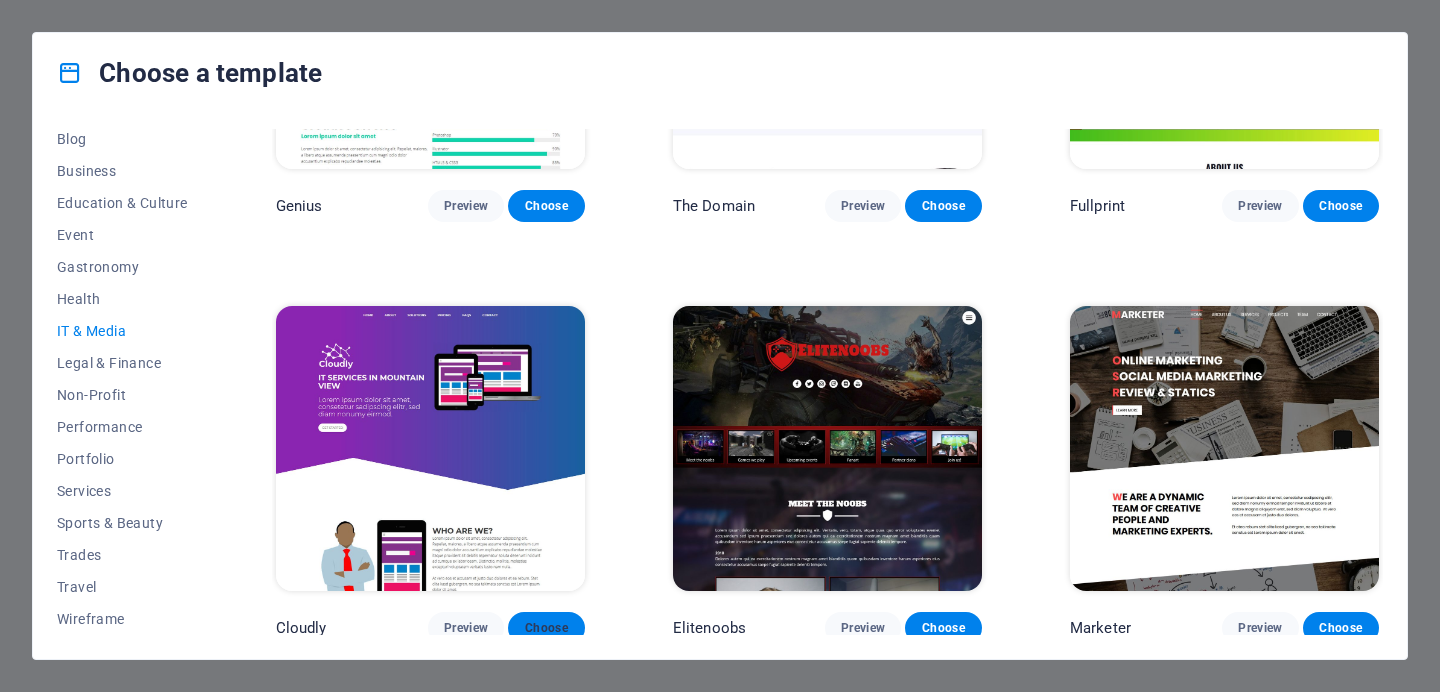 click on "Choose" at bounding box center (546, 628) 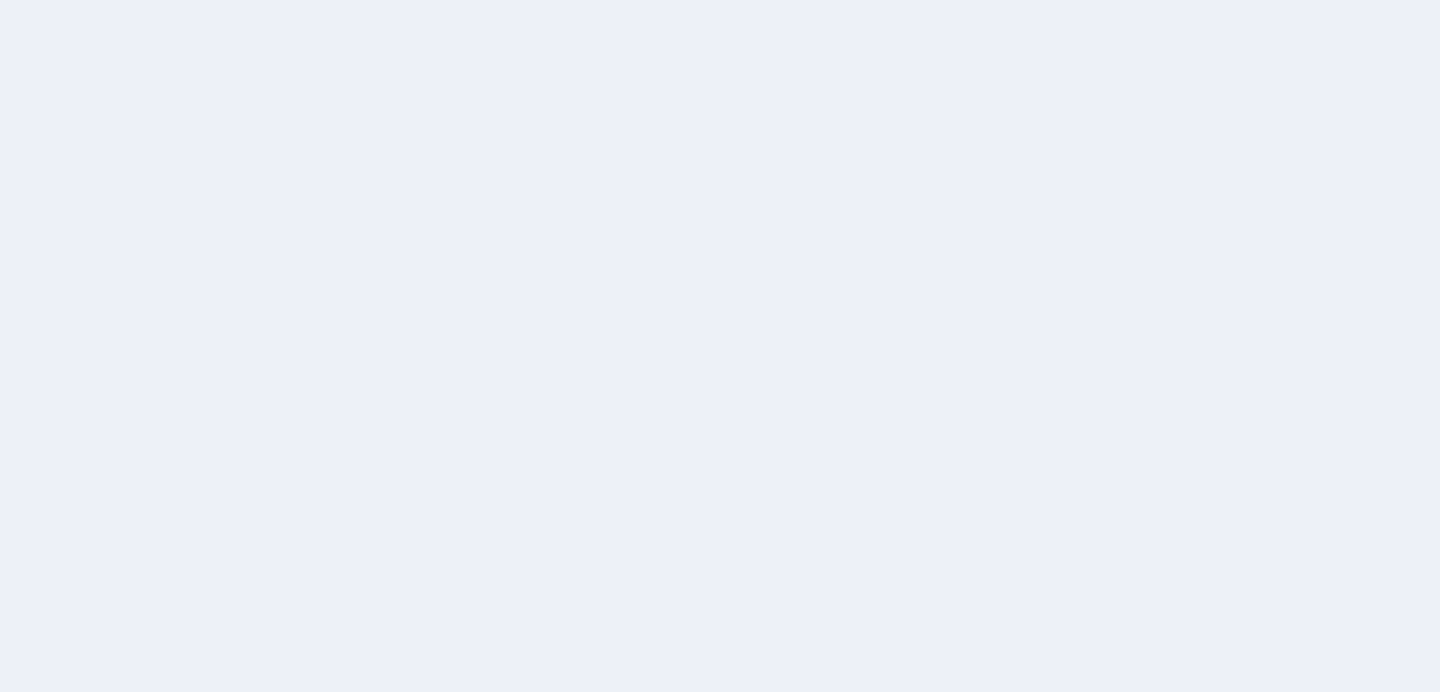 scroll, scrollTop: 0, scrollLeft: 0, axis: both 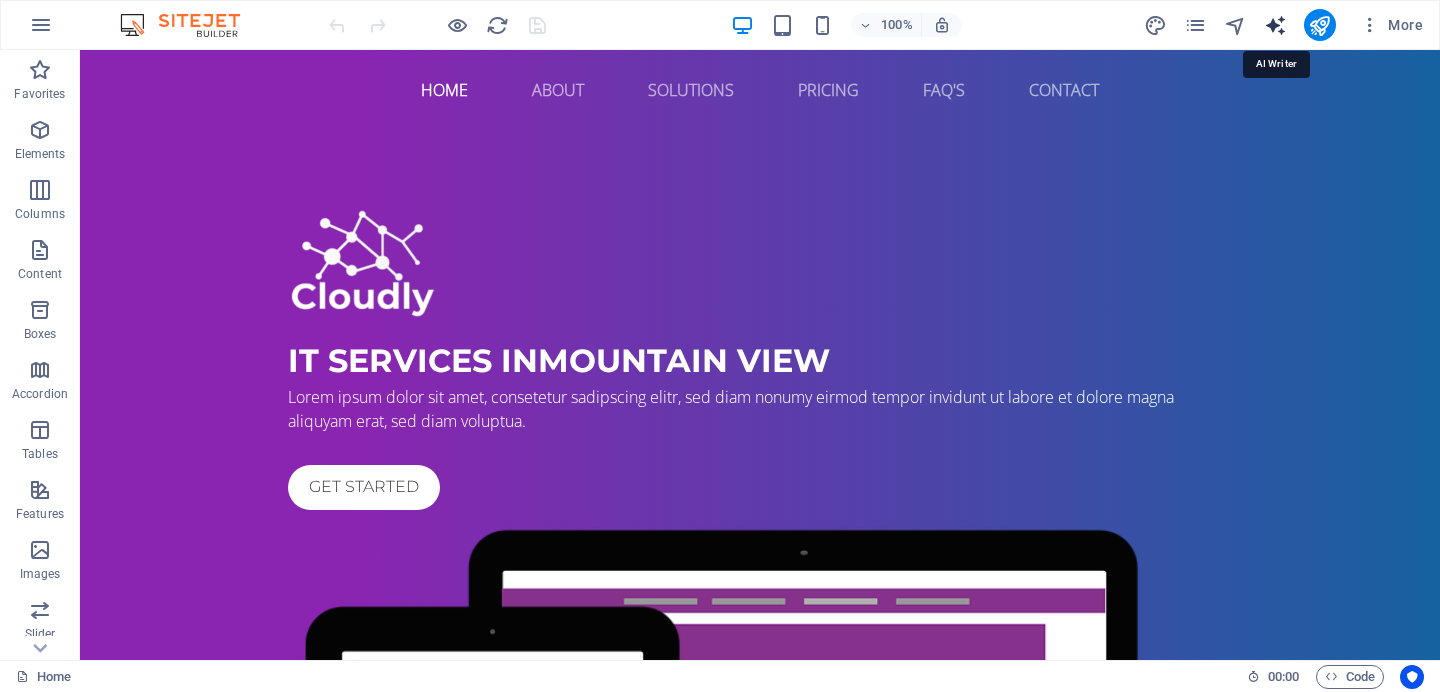 click at bounding box center [1275, 25] 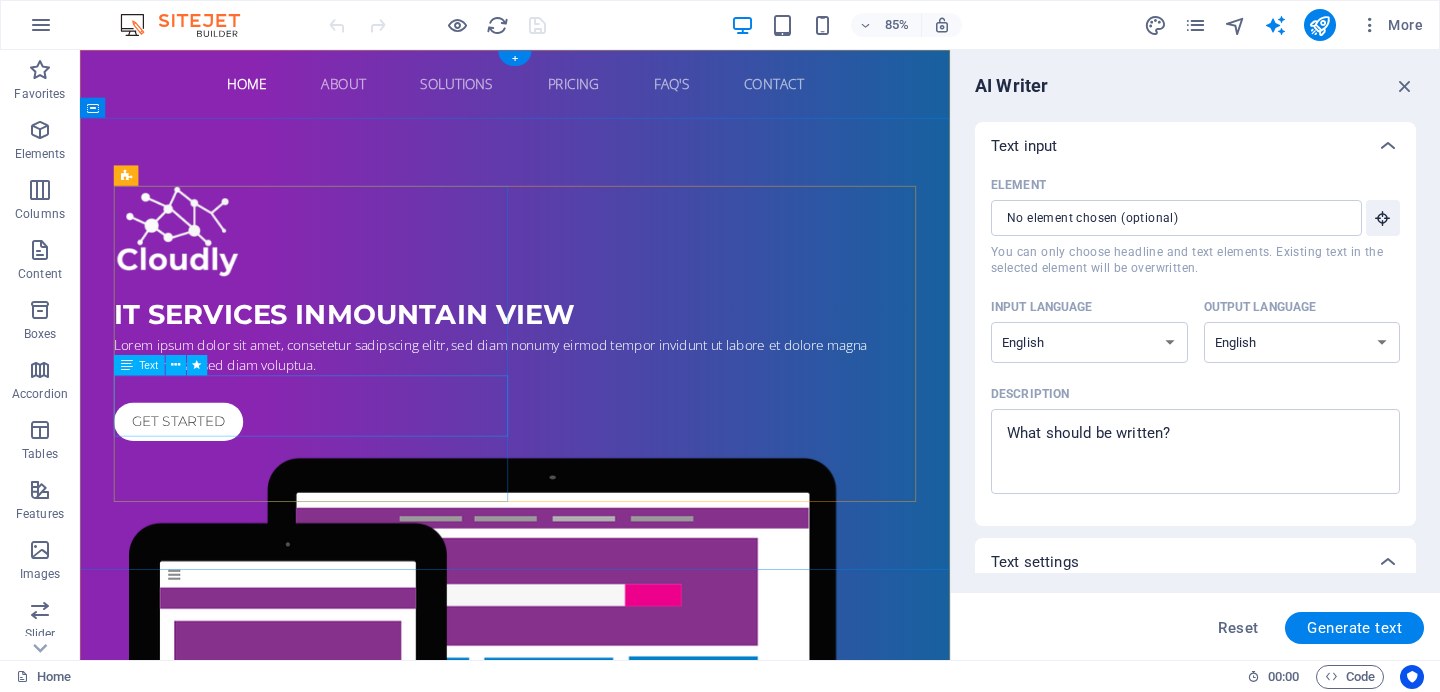 click on "Lorem ipsum dolor sit amet, consetetur sadipscing elitr, sed diam nonumy eirmod tempor invidunt ut labore et dolore magna aliquyam erat, sed diam voluptua." at bounding box center (592, 409) 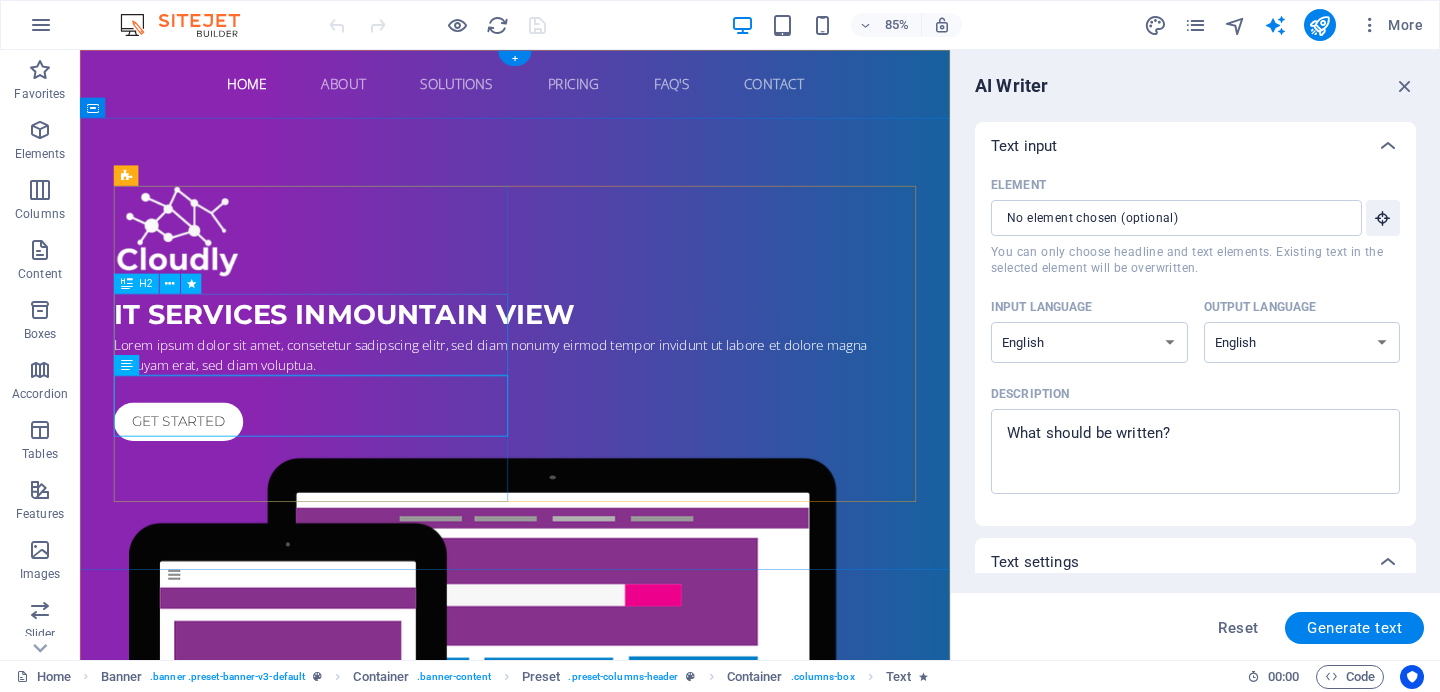 click on "IT Services in  Mountain View" at bounding box center (592, 361) 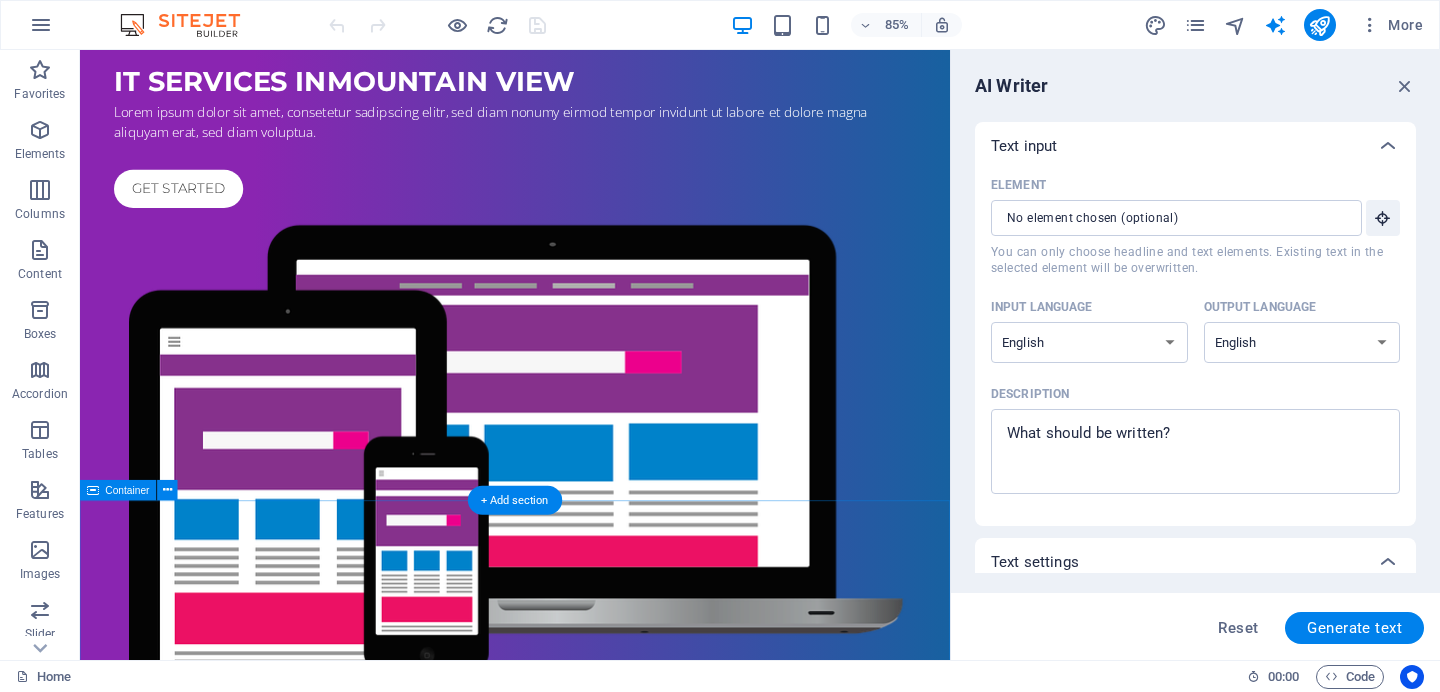 scroll, scrollTop: 0, scrollLeft: 0, axis: both 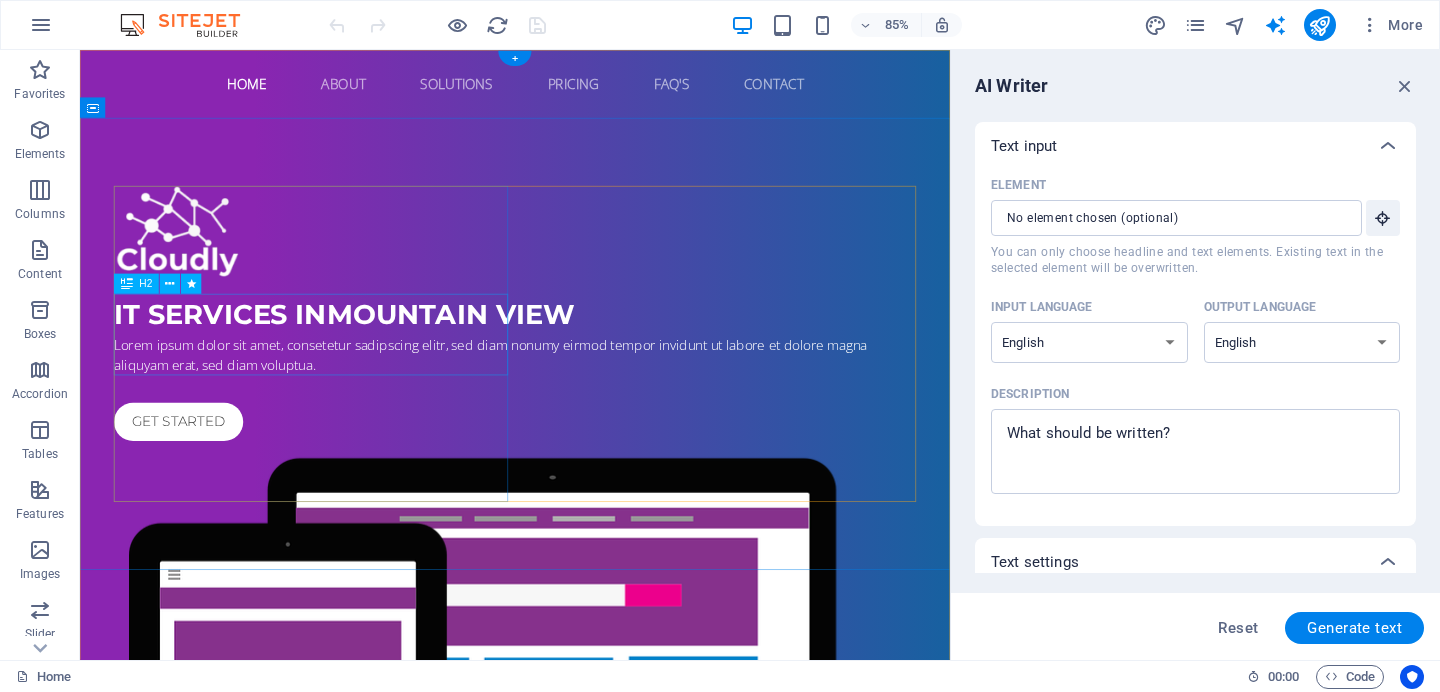 click on "IT Services in  Mountain View" at bounding box center [592, 361] 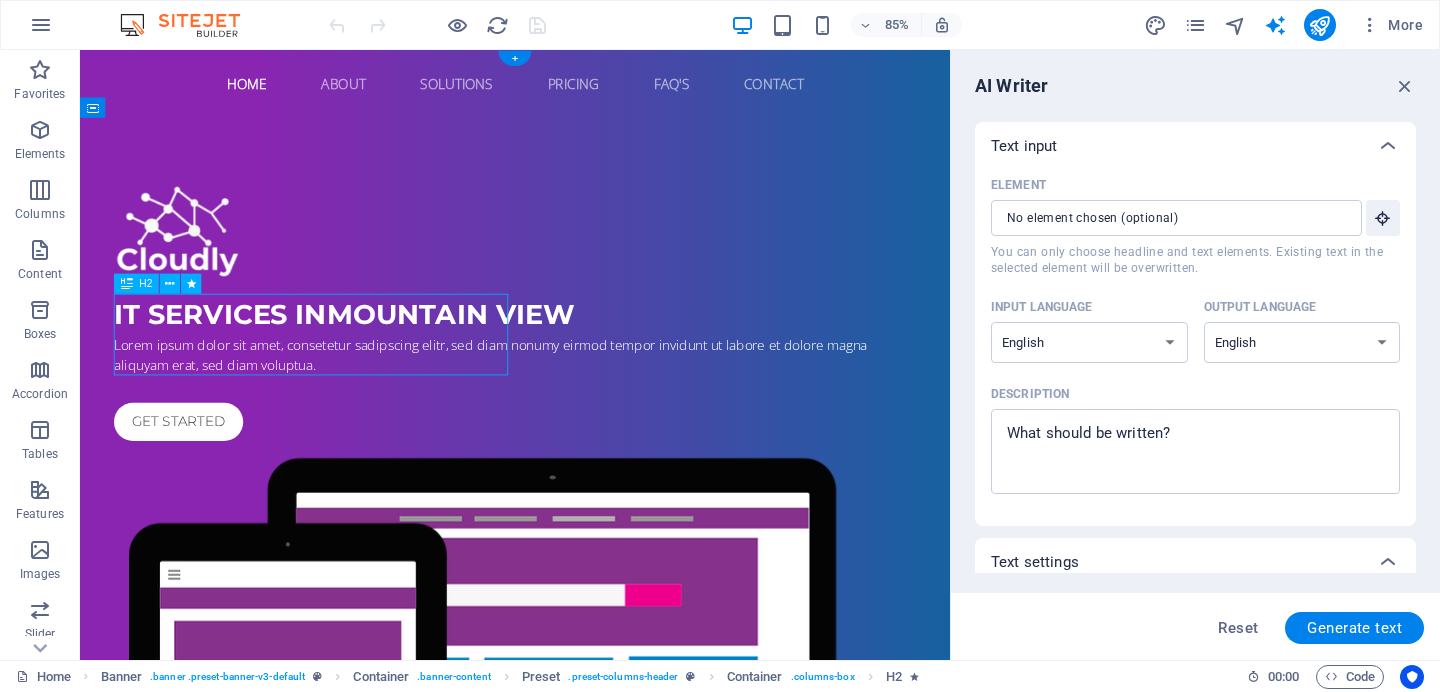 click on "IT Services in  Mountain View" at bounding box center (592, 361) 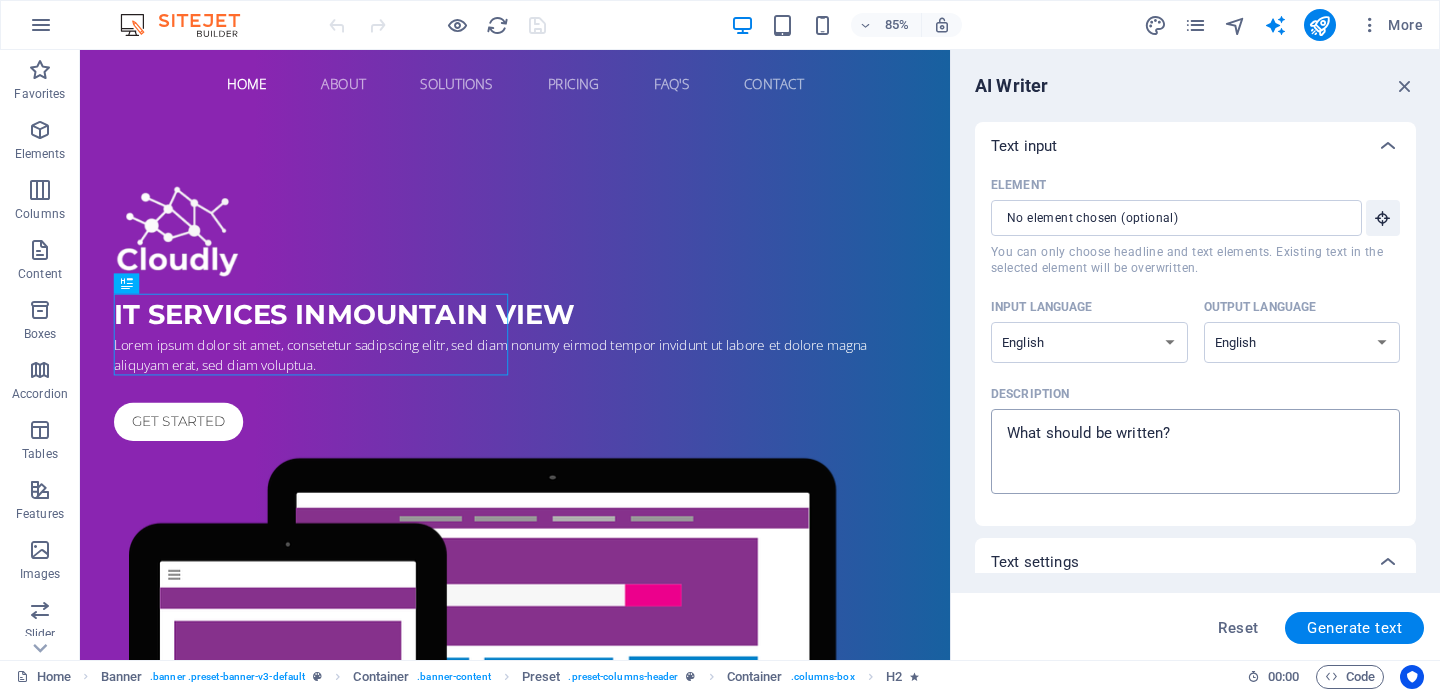 type on "x" 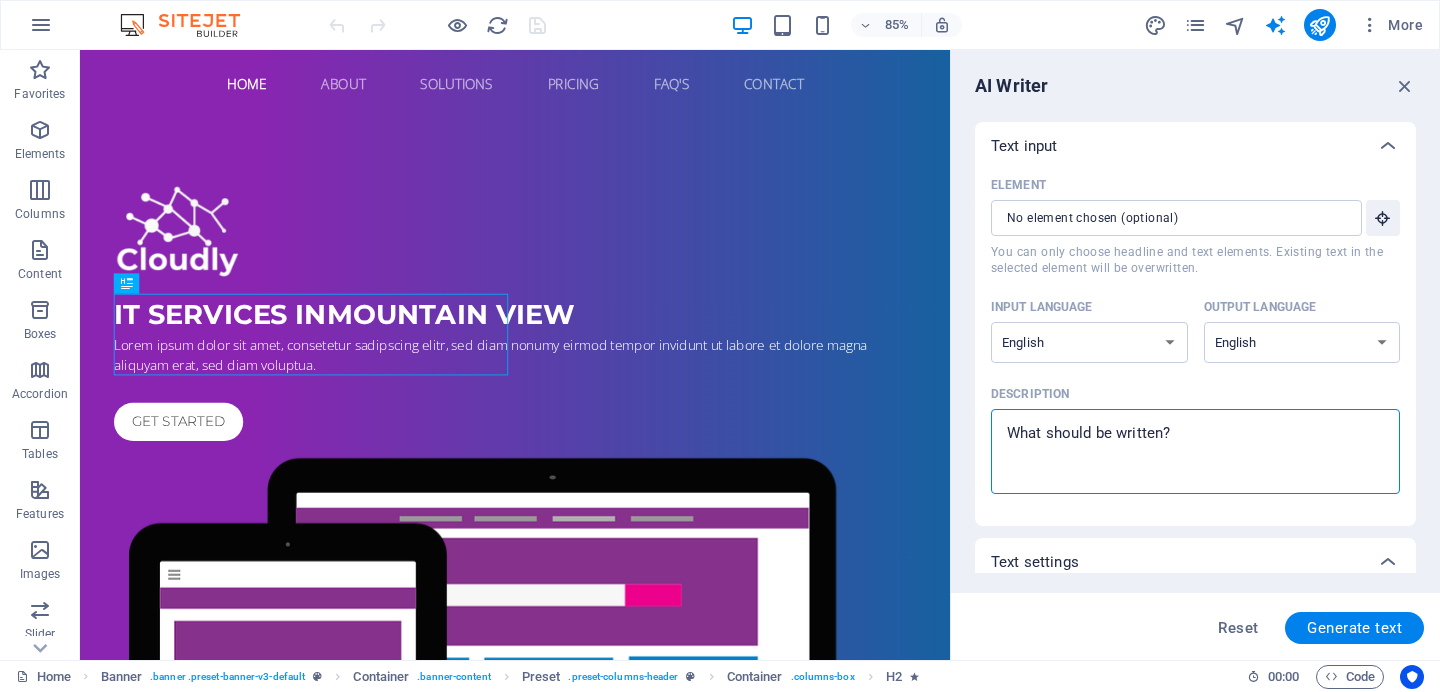 type on "I" 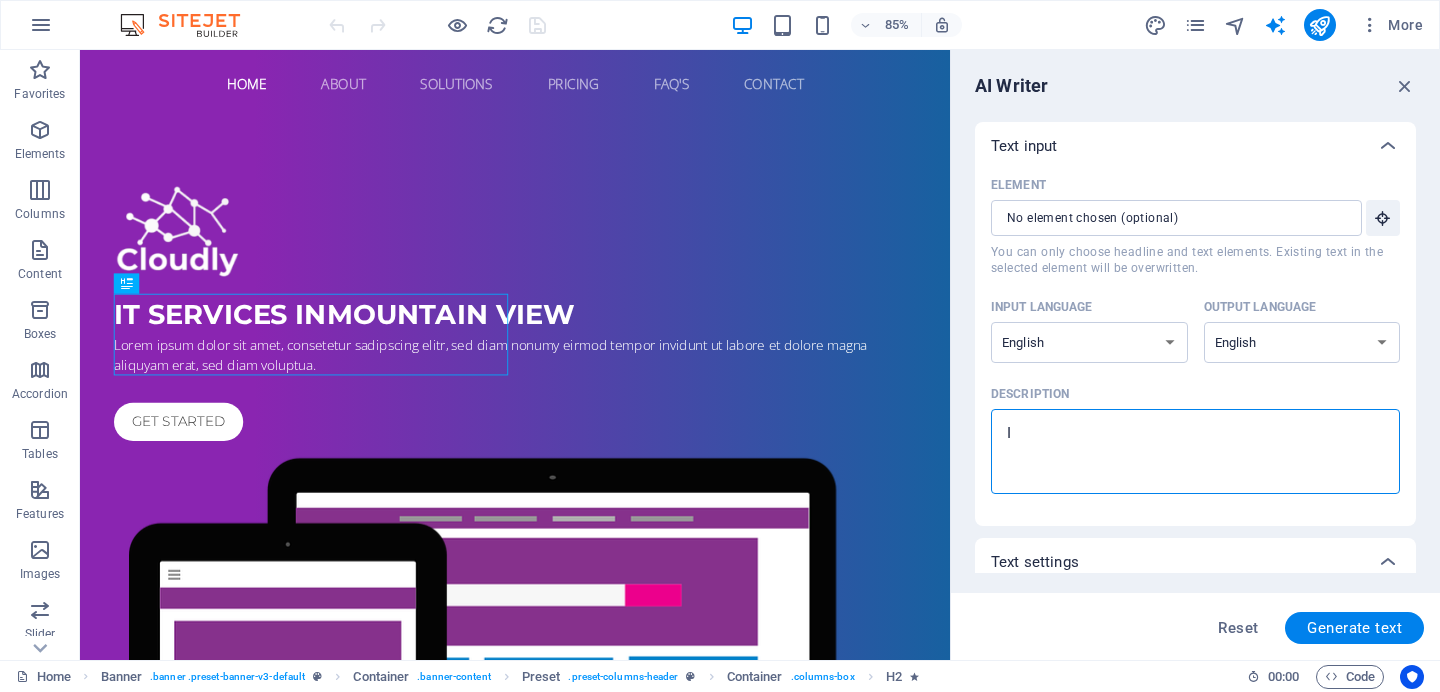 type on "It" 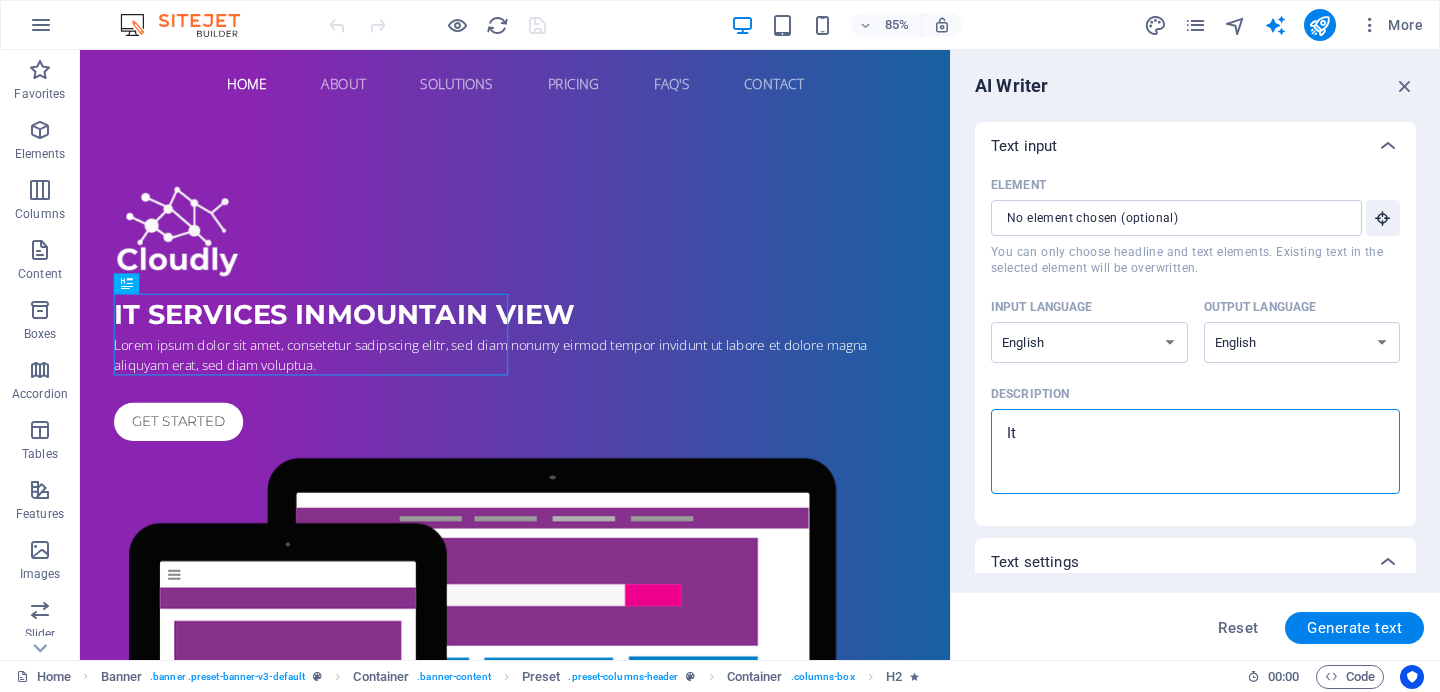 type on "It" 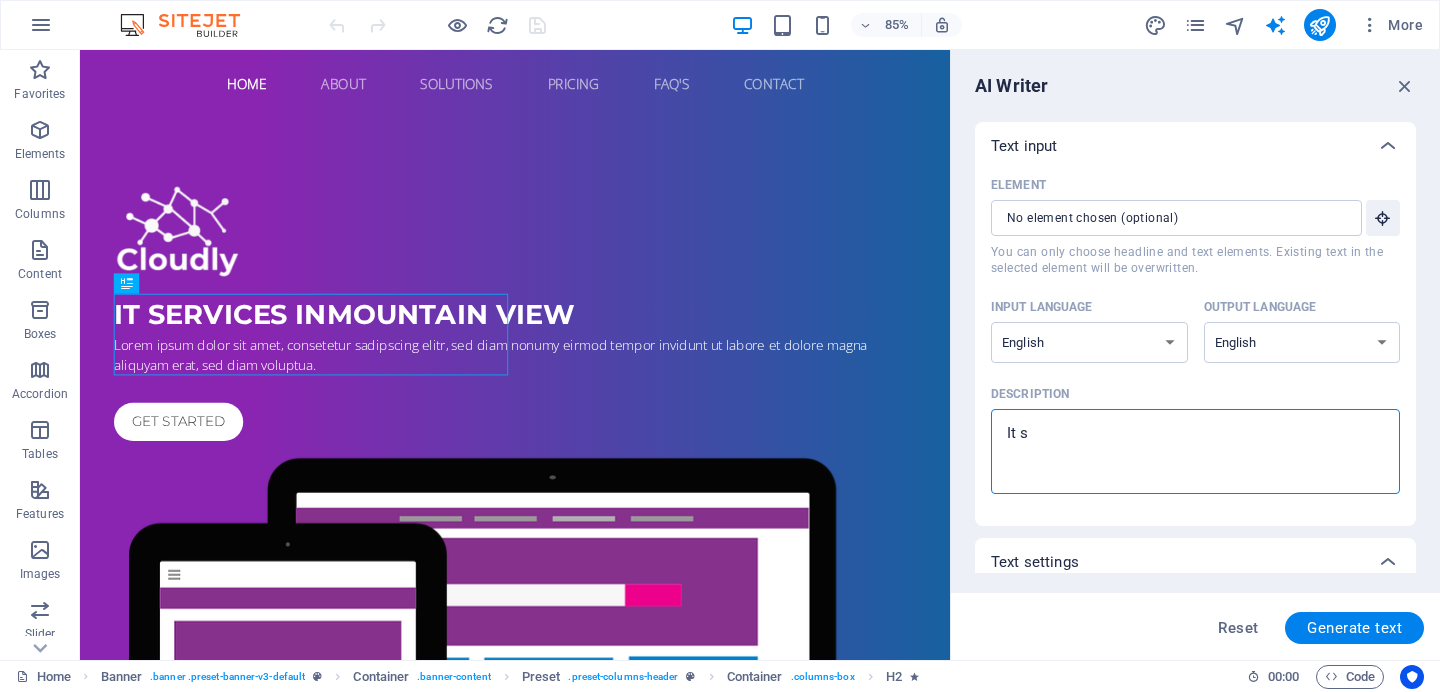 type on "x" 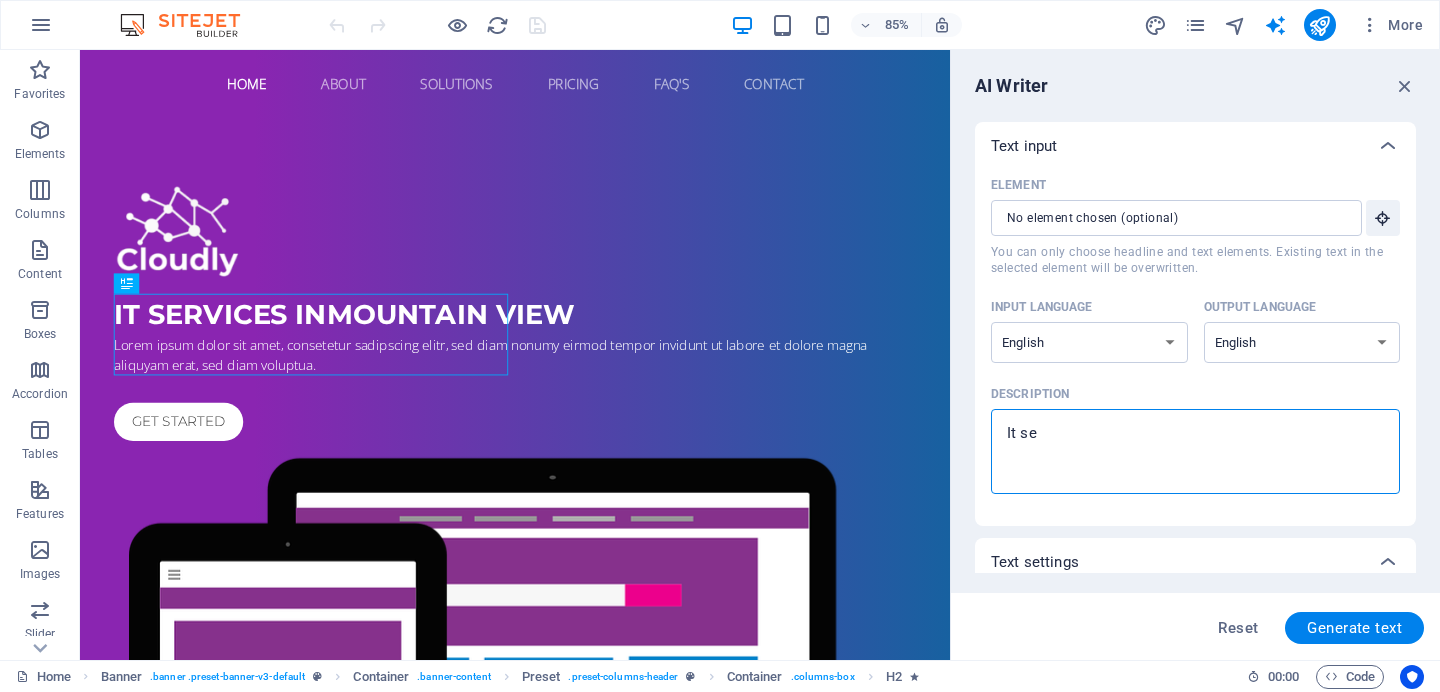 type on "It ser" 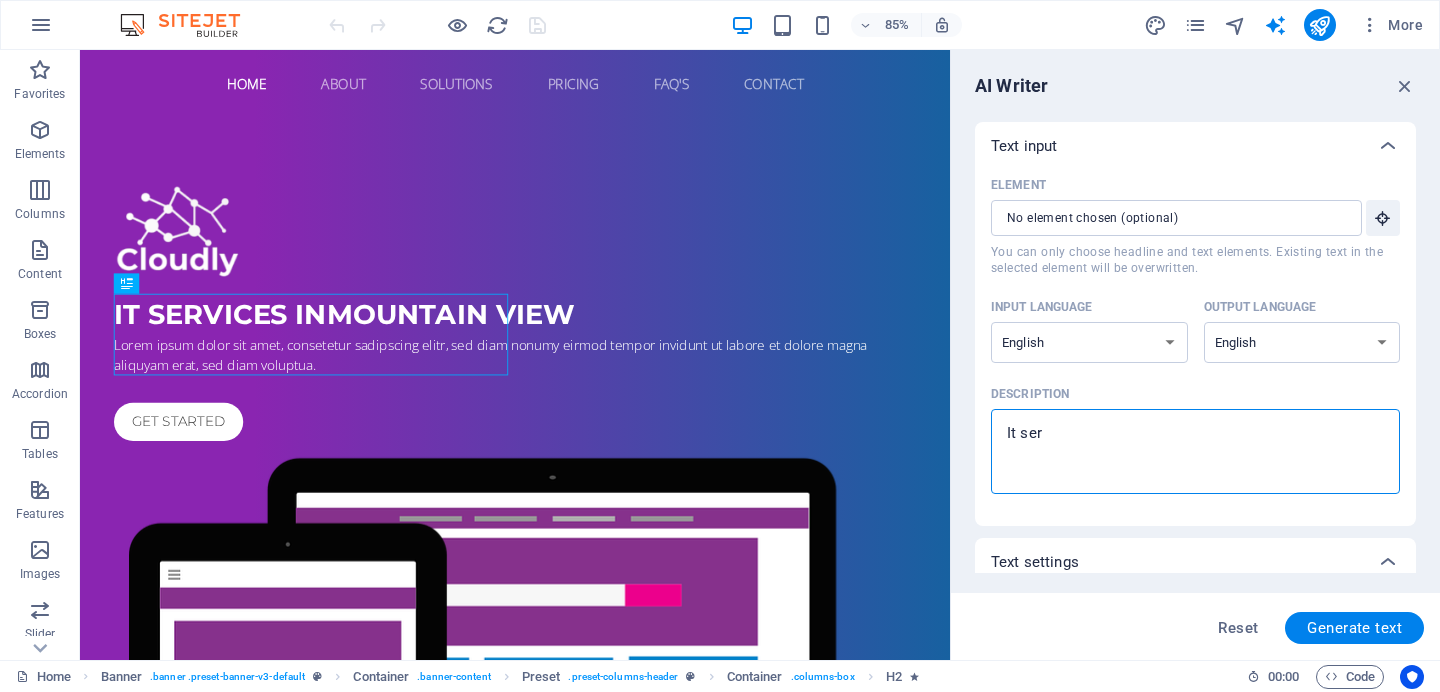 type on "It serv" 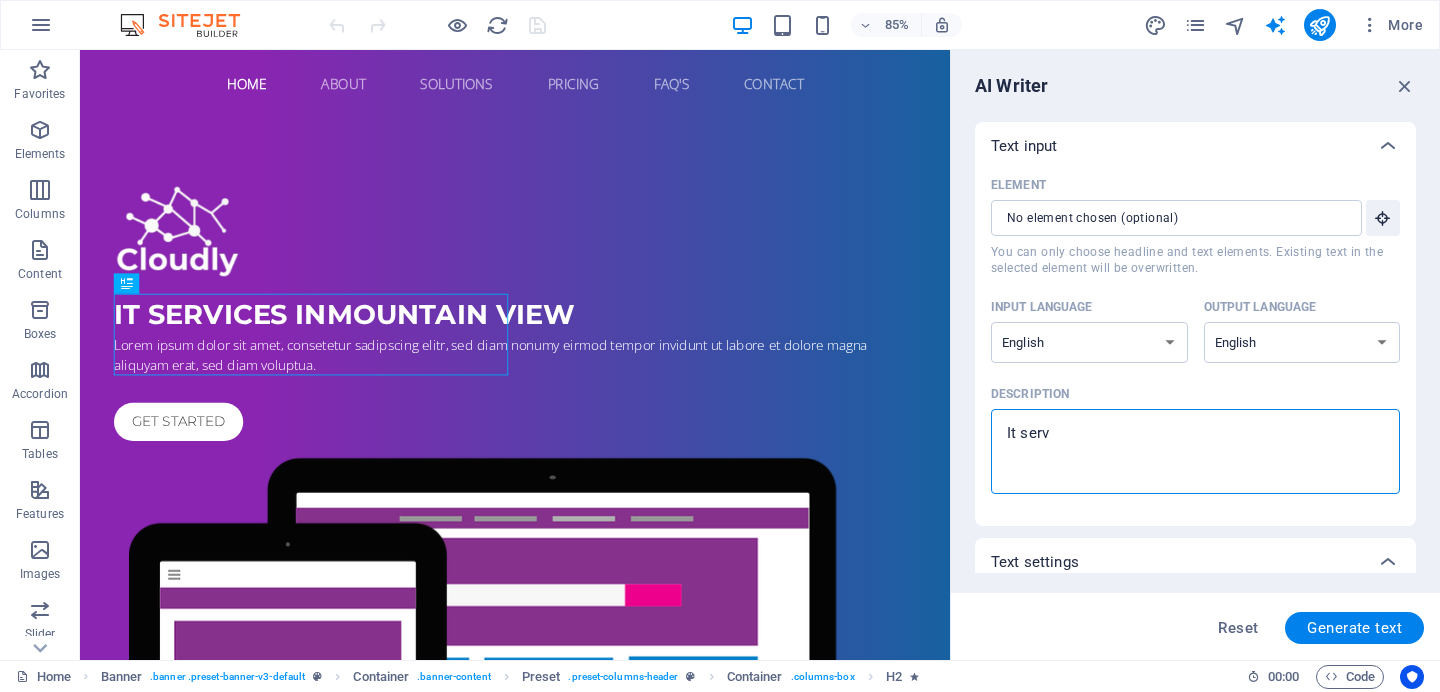 type on "It servc" 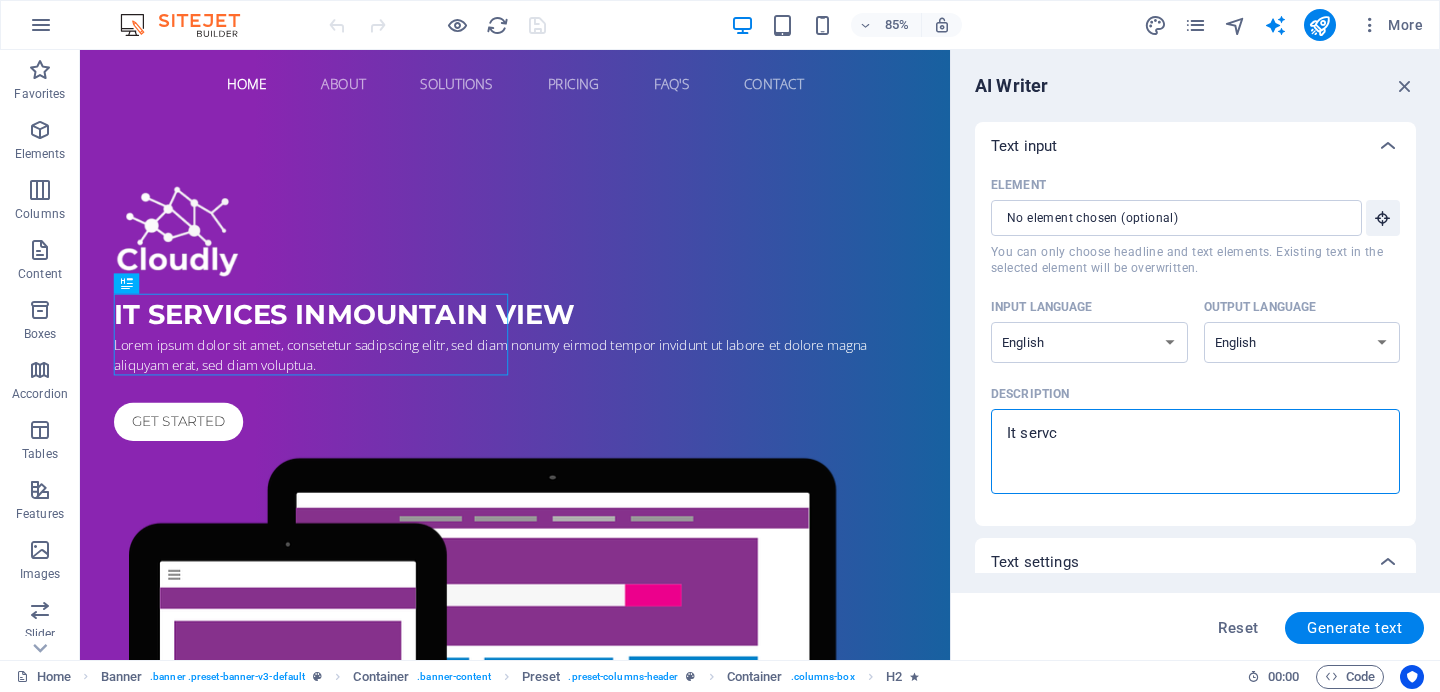 type on "It servci" 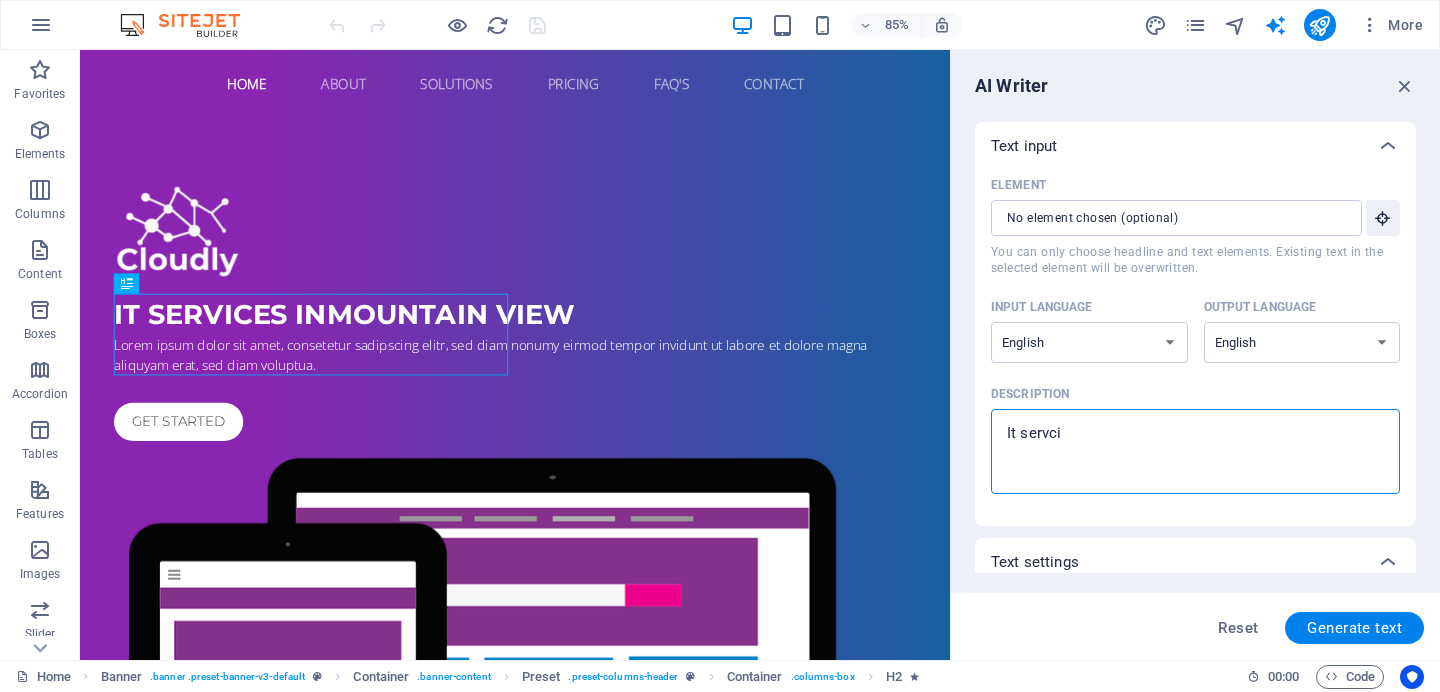 type on "It servcie" 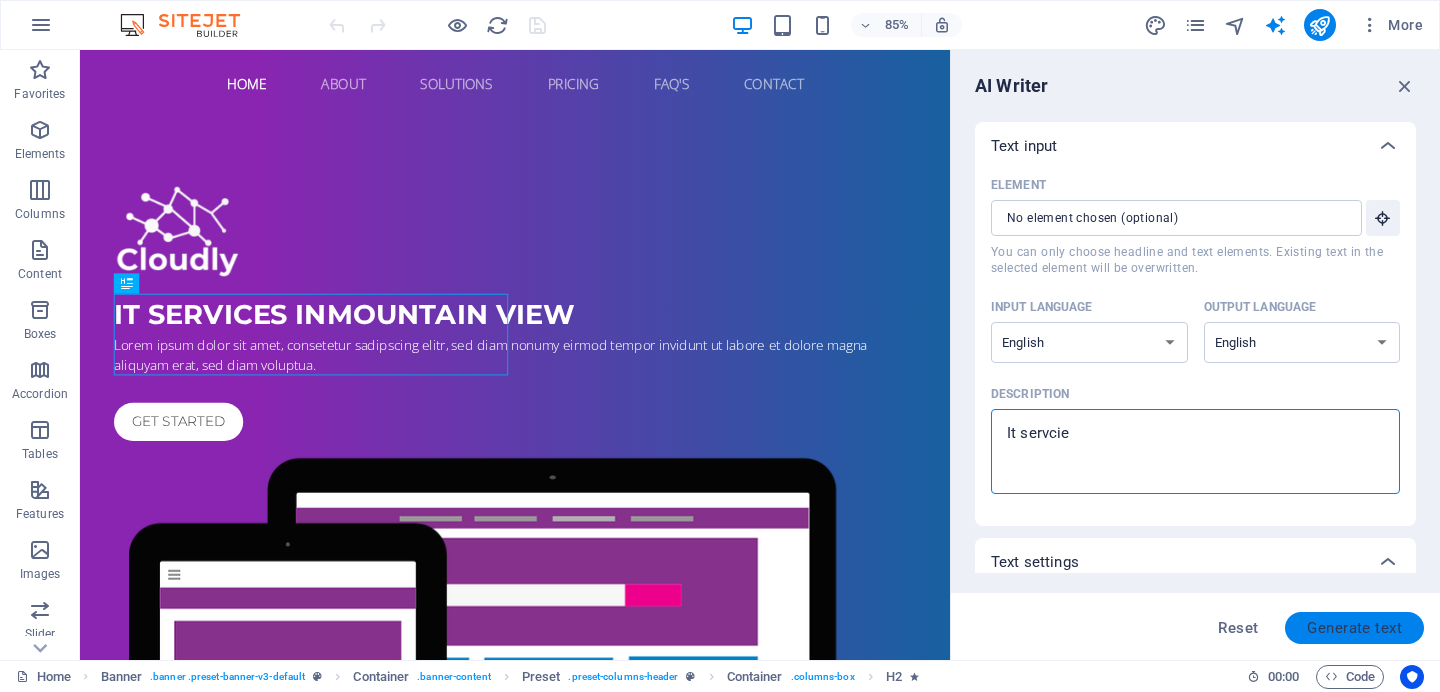 type on "It servcie" 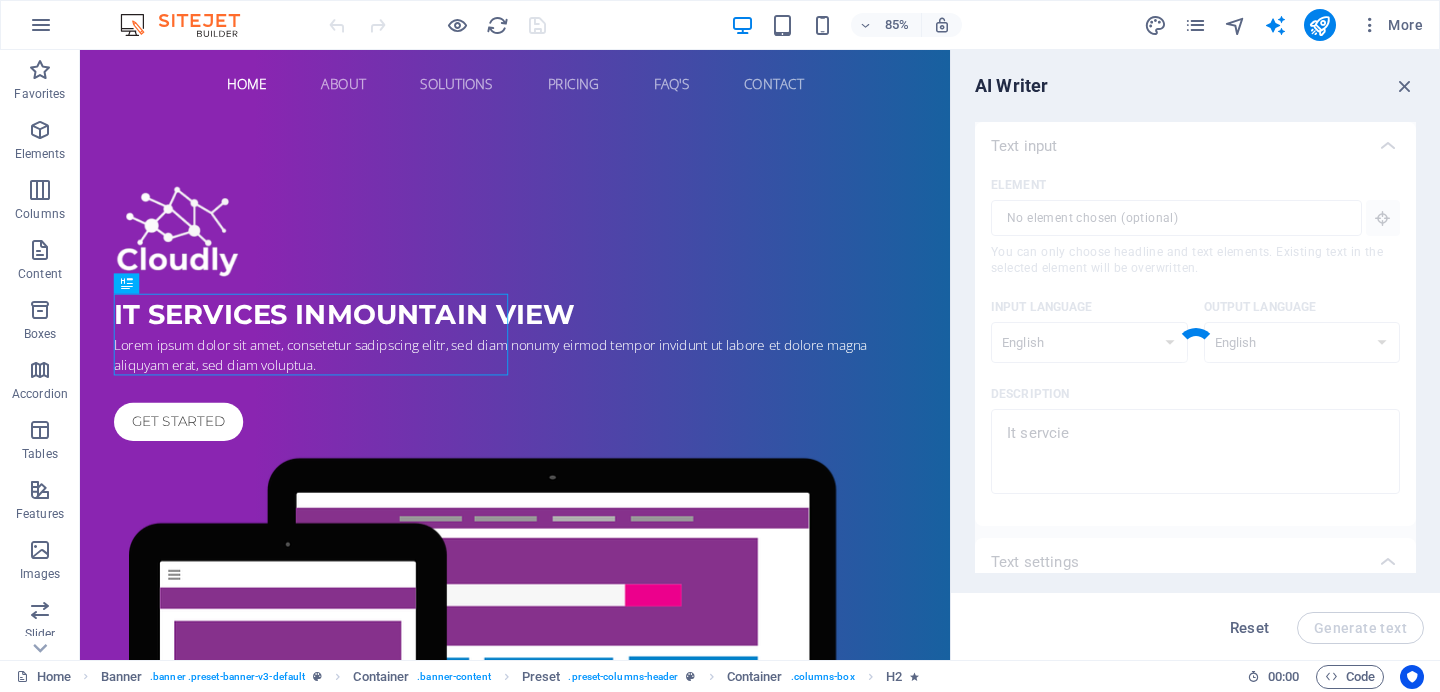 type on "x" 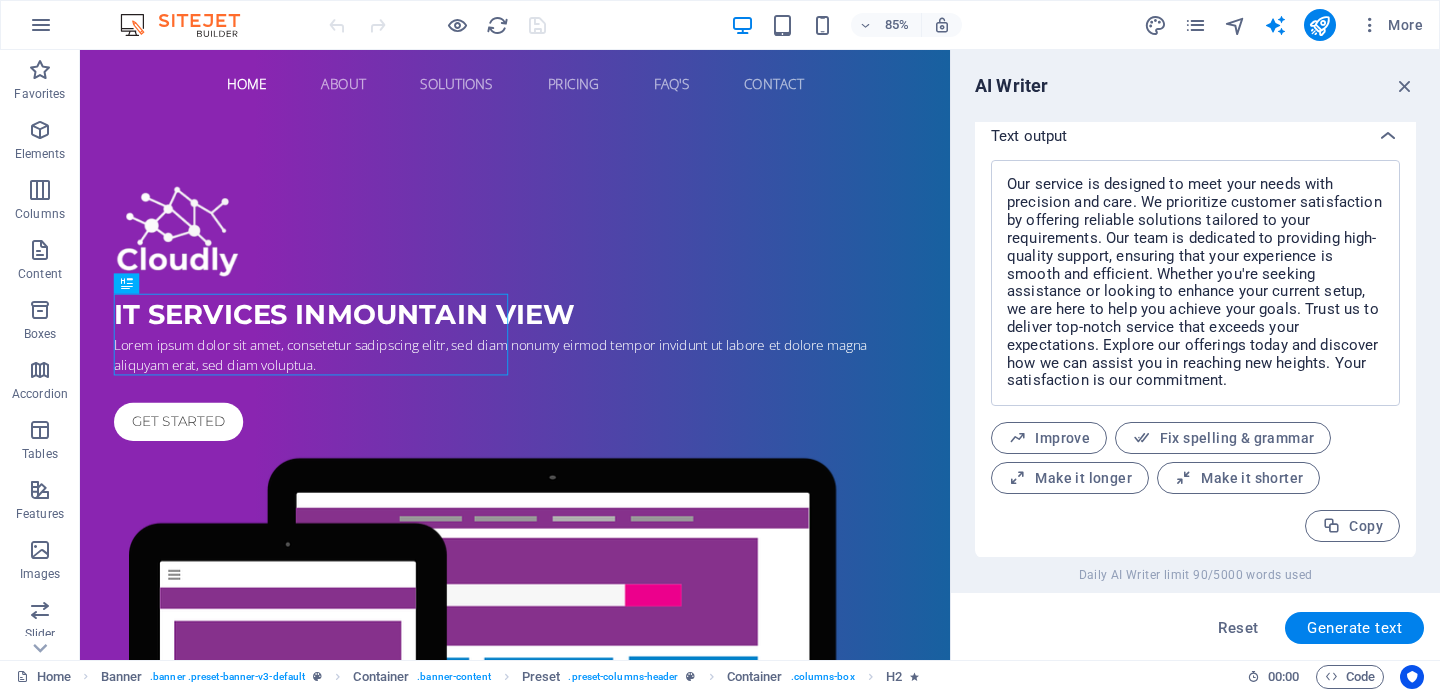 scroll, scrollTop: 764, scrollLeft: 0, axis: vertical 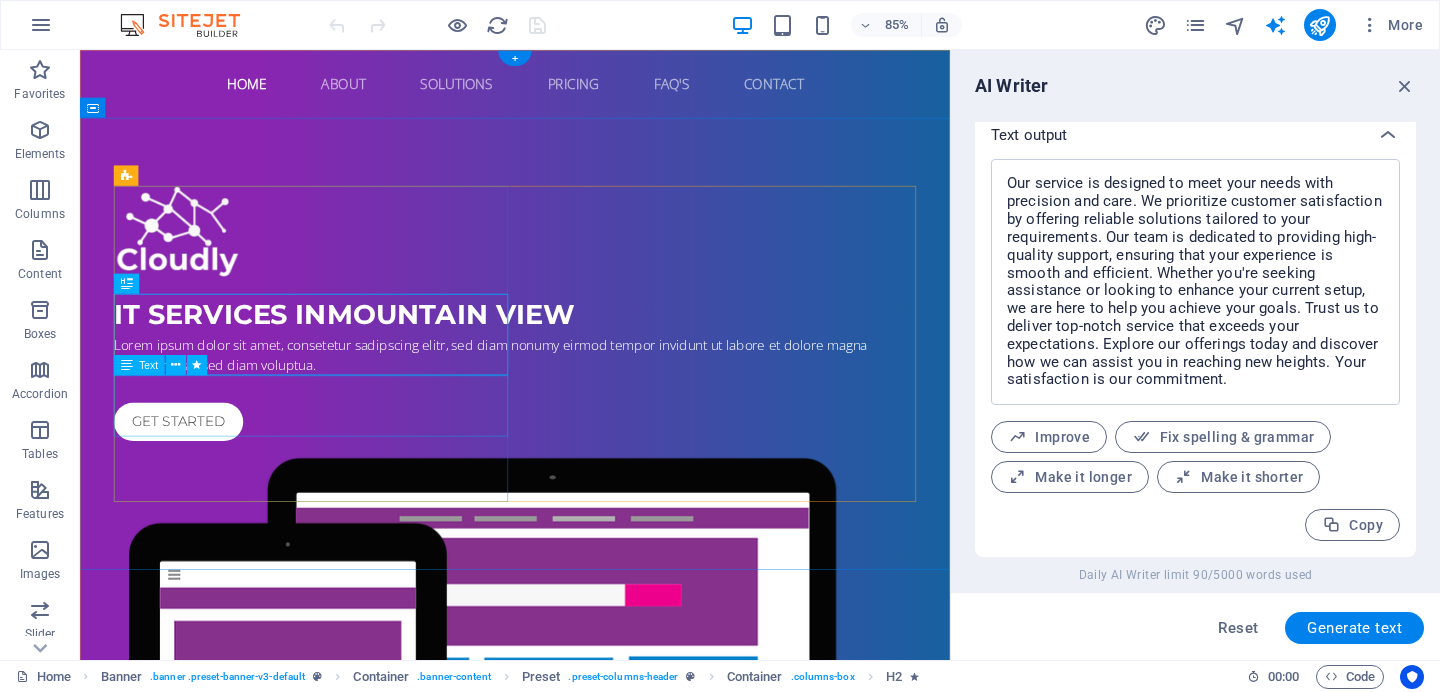 click on "Lorem ipsum dolor sit amet, consetetur sadipscing elitr, sed diam nonumy eirmod tempor invidunt ut labore et dolore magna aliquyam erat, sed diam voluptua." at bounding box center [592, 409] 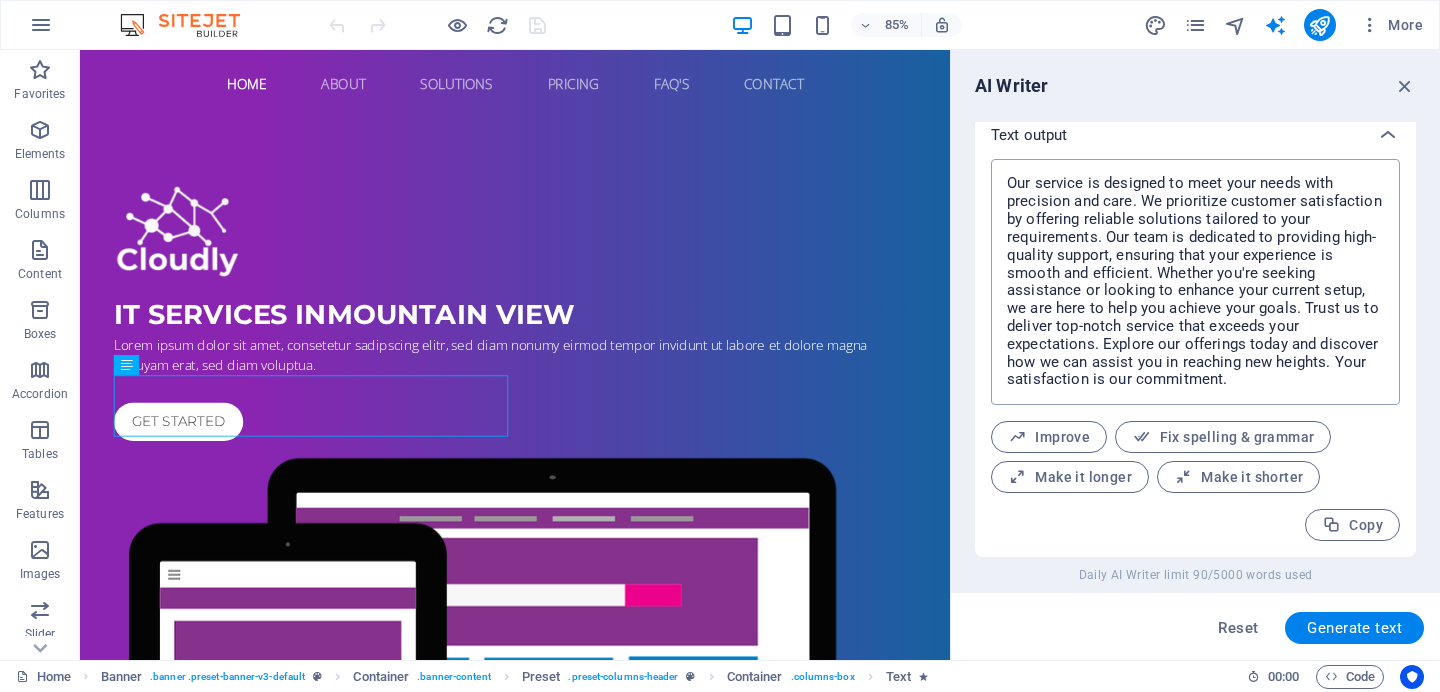 click on "Our service is designed to meet your needs with precision and care. We prioritize customer satisfaction by offering reliable solutions tailored to your requirements. Our team is dedicated to providing high-quality support, ensuring that your experience is smooth and efficient. Whether you're seeking assistance or looking to enhance your current setup, we are here to help you achieve your goals. Trust us to deliver top-notch service that exceeds your expectations. Explore our offerings today and discover how we can assist you in reaching new heights. Your satisfaction is our commitment." at bounding box center [1195, 282] 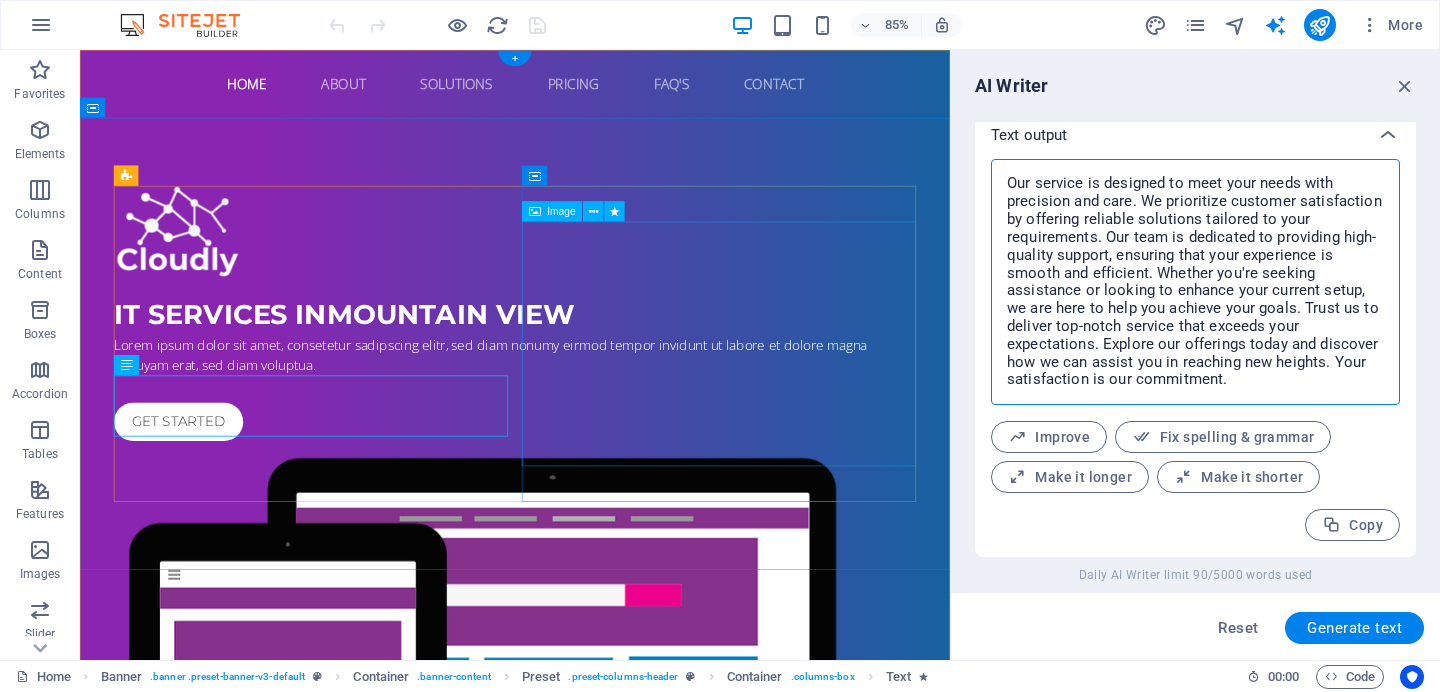 type on "x" 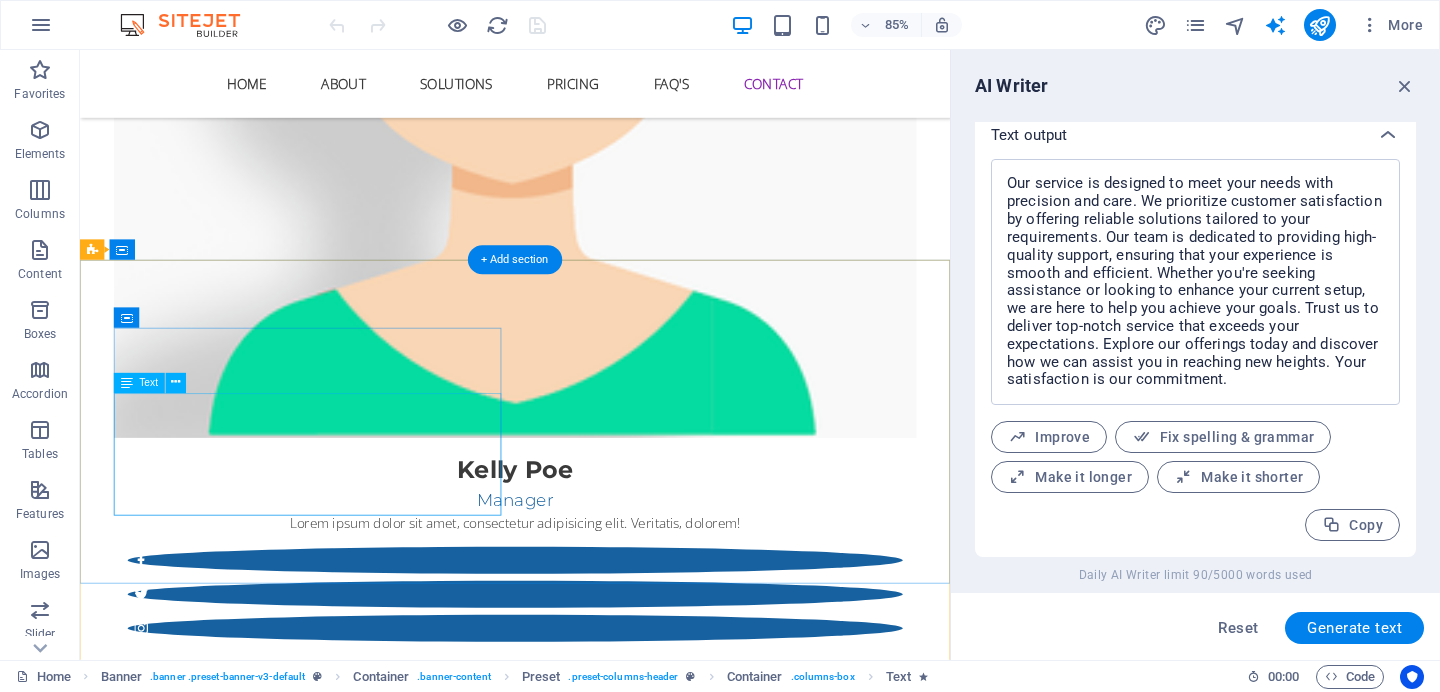 scroll, scrollTop: 8610, scrollLeft: 0, axis: vertical 